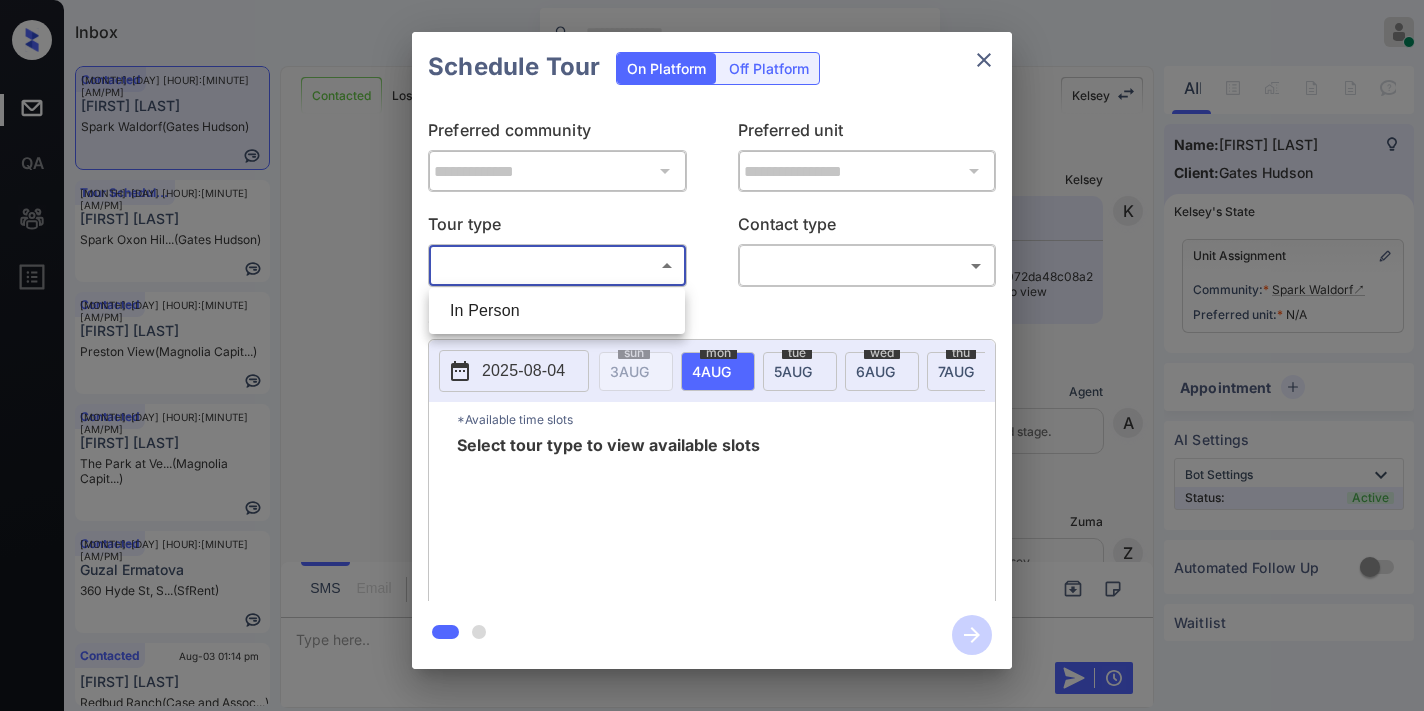 scroll, scrollTop: 0, scrollLeft: 0, axis: both 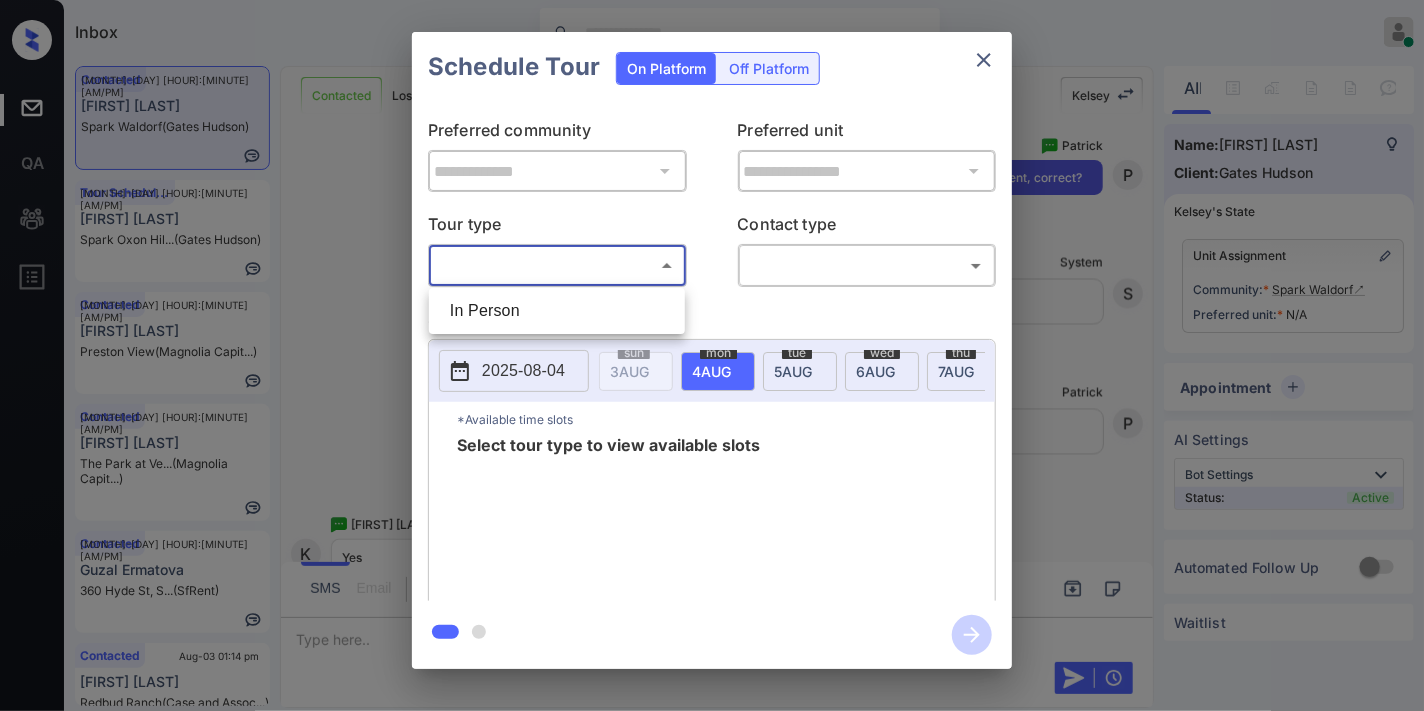 click on "In Person" at bounding box center (557, 311) 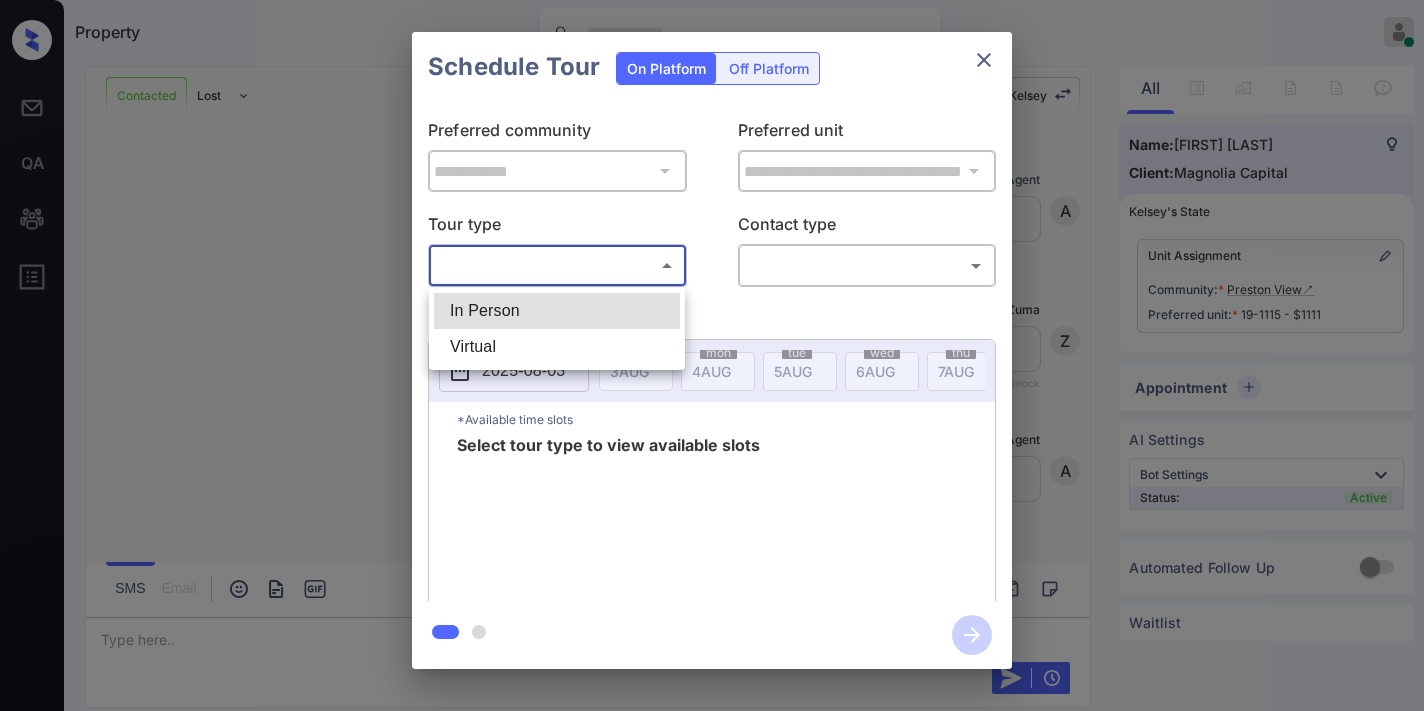 scroll, scrollTop: 0, scrollLeft: 0, axis: both 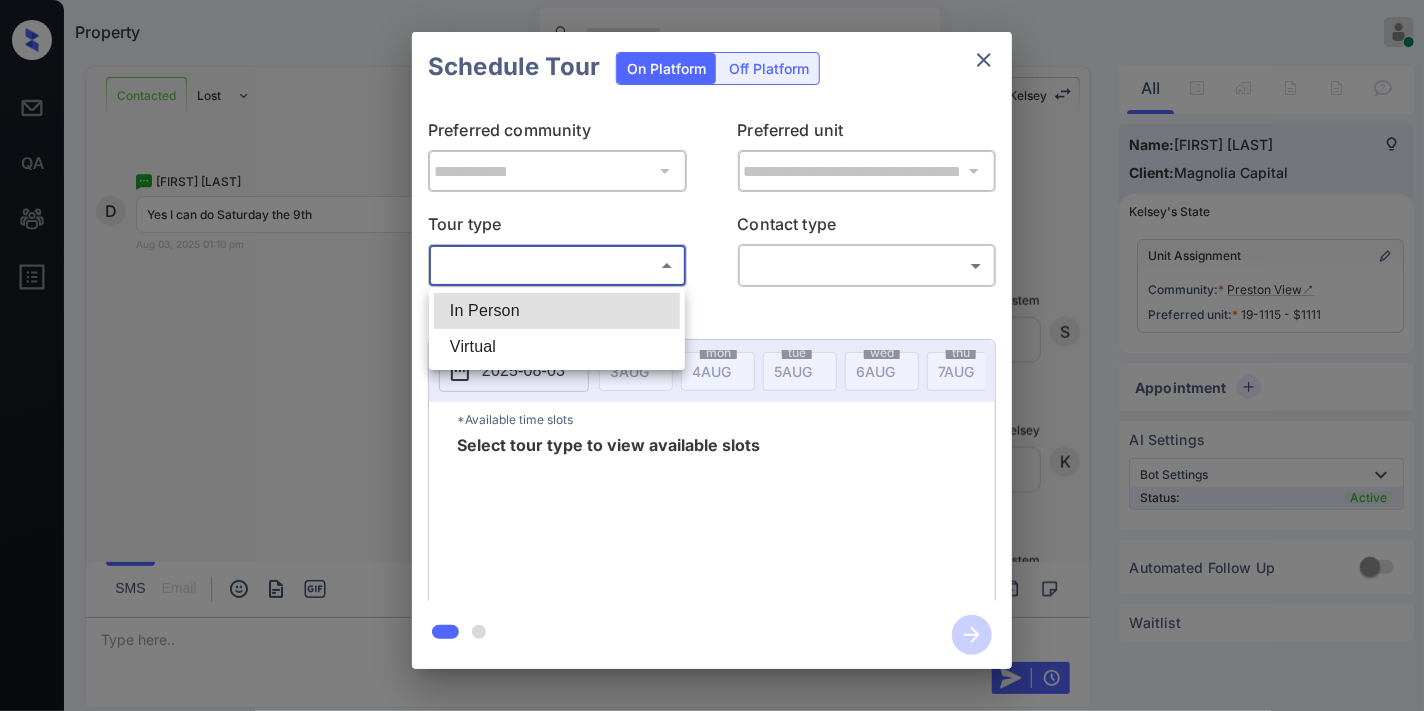 click on "In Person" at bounding box center [557, 311] 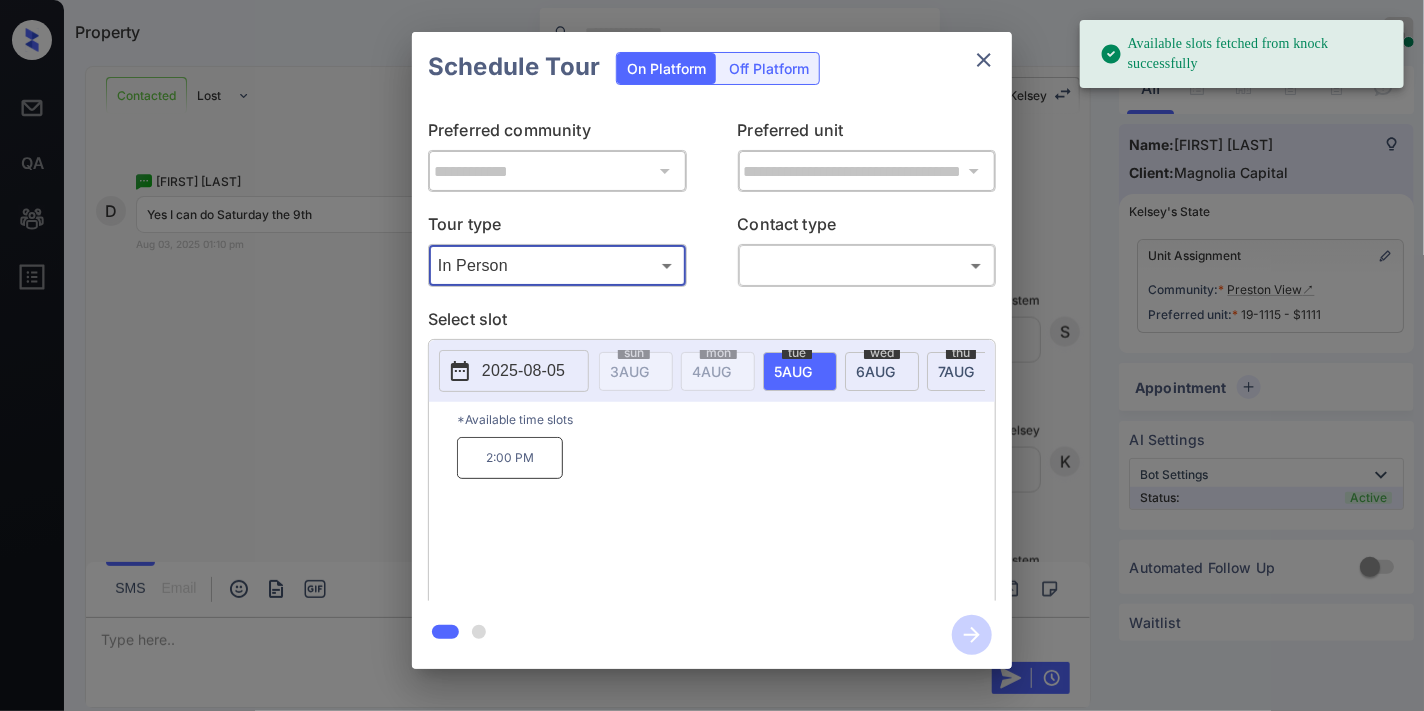 click on "2025-08-05" at bounding box center [514, 371] 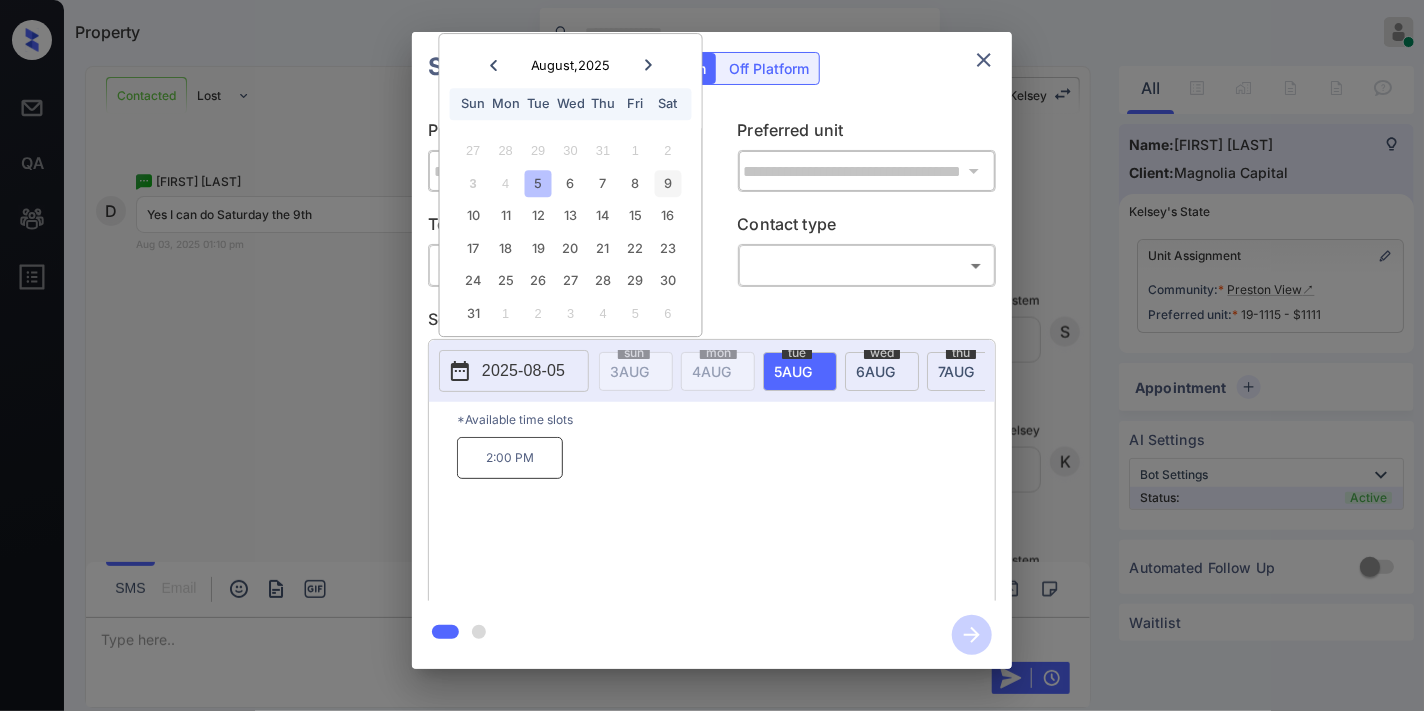 click on "9" at bounding box center (667, 183) 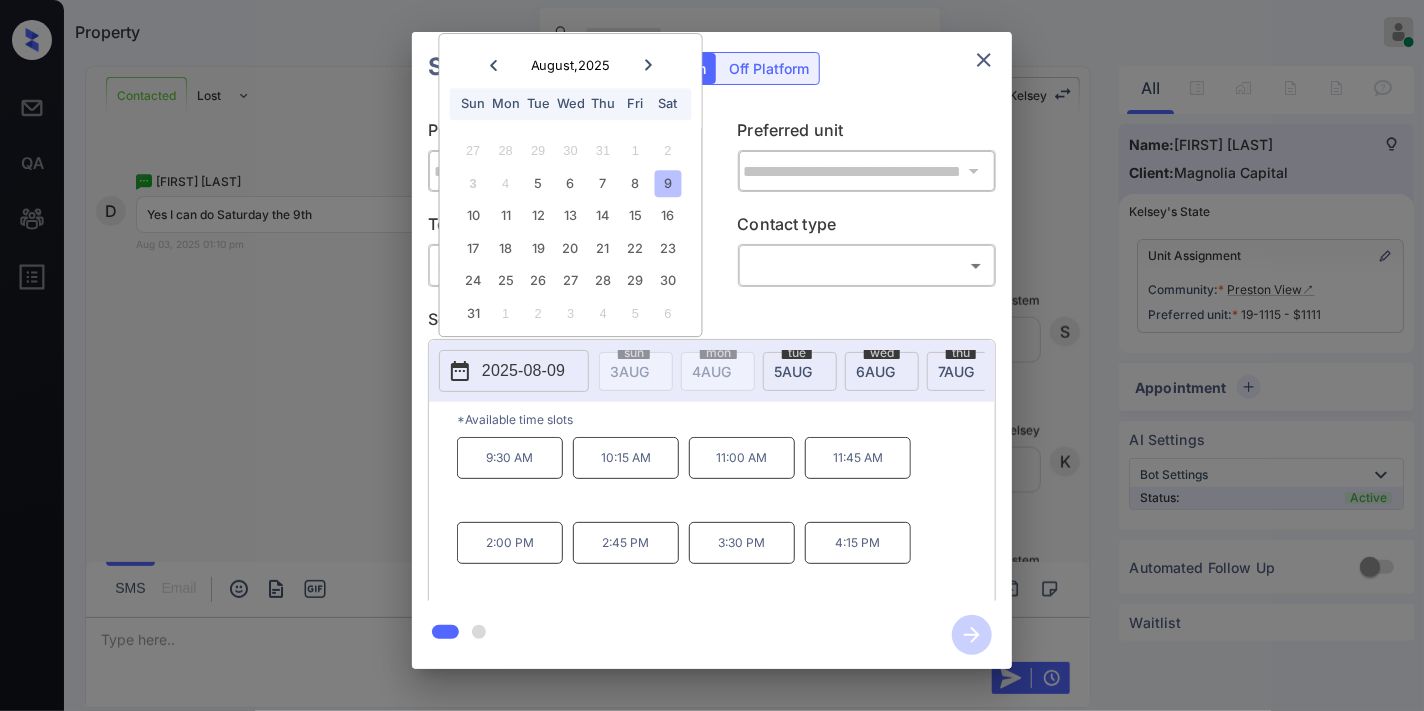 click 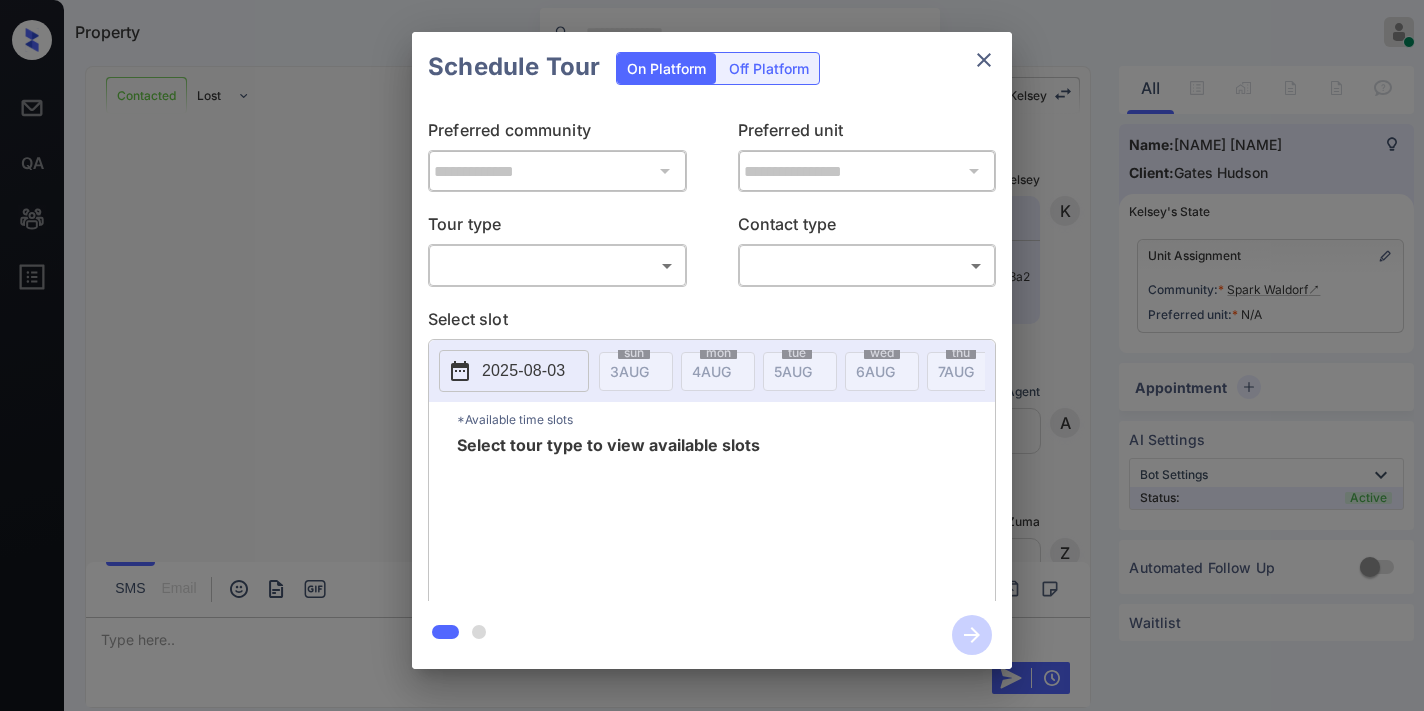 scroll, scrollTop: 0, scrollLeft: 0, axis: both 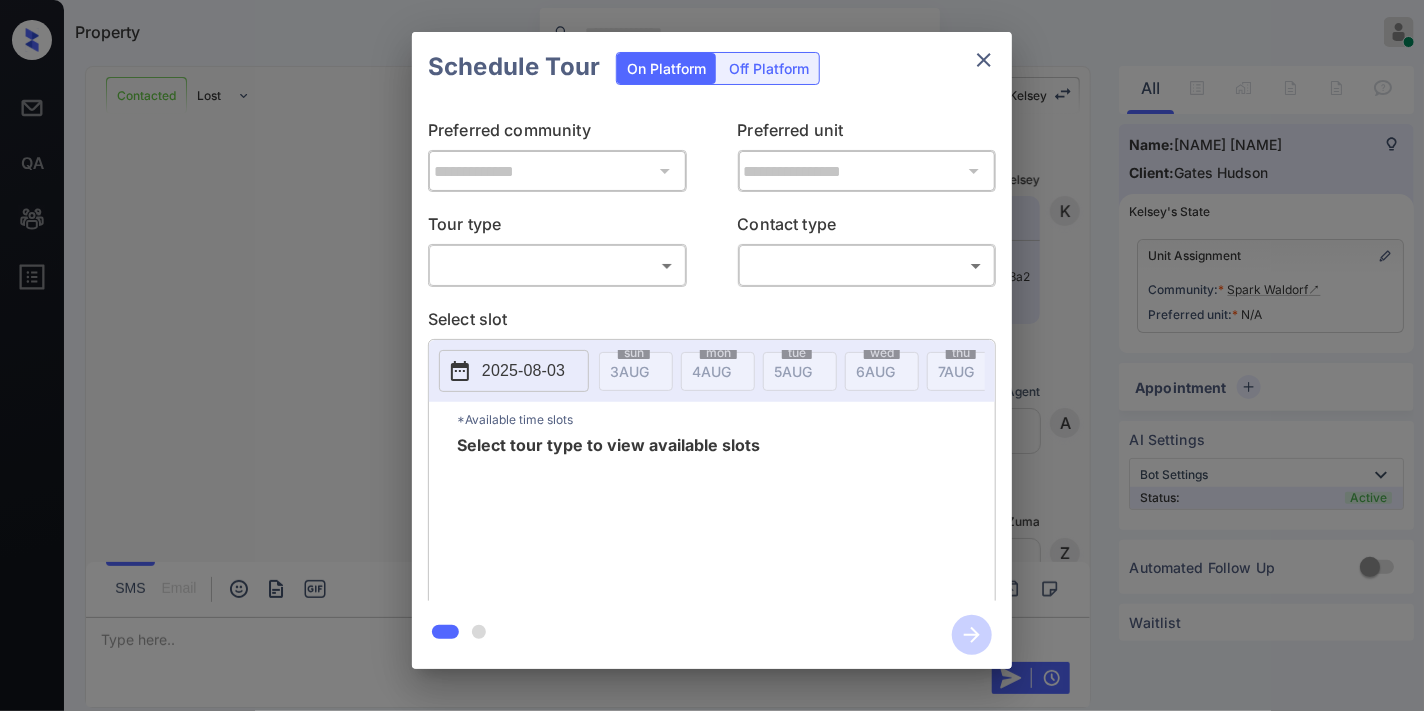 click on "Property Samantha Soliven Online Set yourself   offline Set yourself   on break Profile Switch to  dark  mode Sign out Contacted Lost Lead Sentiment: Angry Upon sliding the acknowledgement:  Lead will move to lost stage. * ​ SMS and call option will be set to opt out. AFM will be turned off for the lead. Kelsey New Message Kelsey Notes Note: https://conversation.getzuma.com/688fb3072da48c08a24b7136 - Paste this link into your browser to view Kelsey’s conversation with the prospect [DATE] [TIME] K New Message Agent Lead created via leadPoller in Inbound stage. [DATE] [TIME] A New Message Zuma Lead transferred to leasing agent: kelsey [DATE] [TIME]  Sync'd w  yardi Z New Message Agent AFM Request sent to Kelsey. [DATE] [TIME] A New Message Agent Notes Note: [DATE] [TIME] A New Message Kelsey Hi [NAME]. This is Joy with Spark Waldorf. We’d love to have you come tour with us. What’s a good day and time for you? [DATE] [TIME]   | TemplateAFMSms  Sync'd w  K" at bounding box center (712, 355) 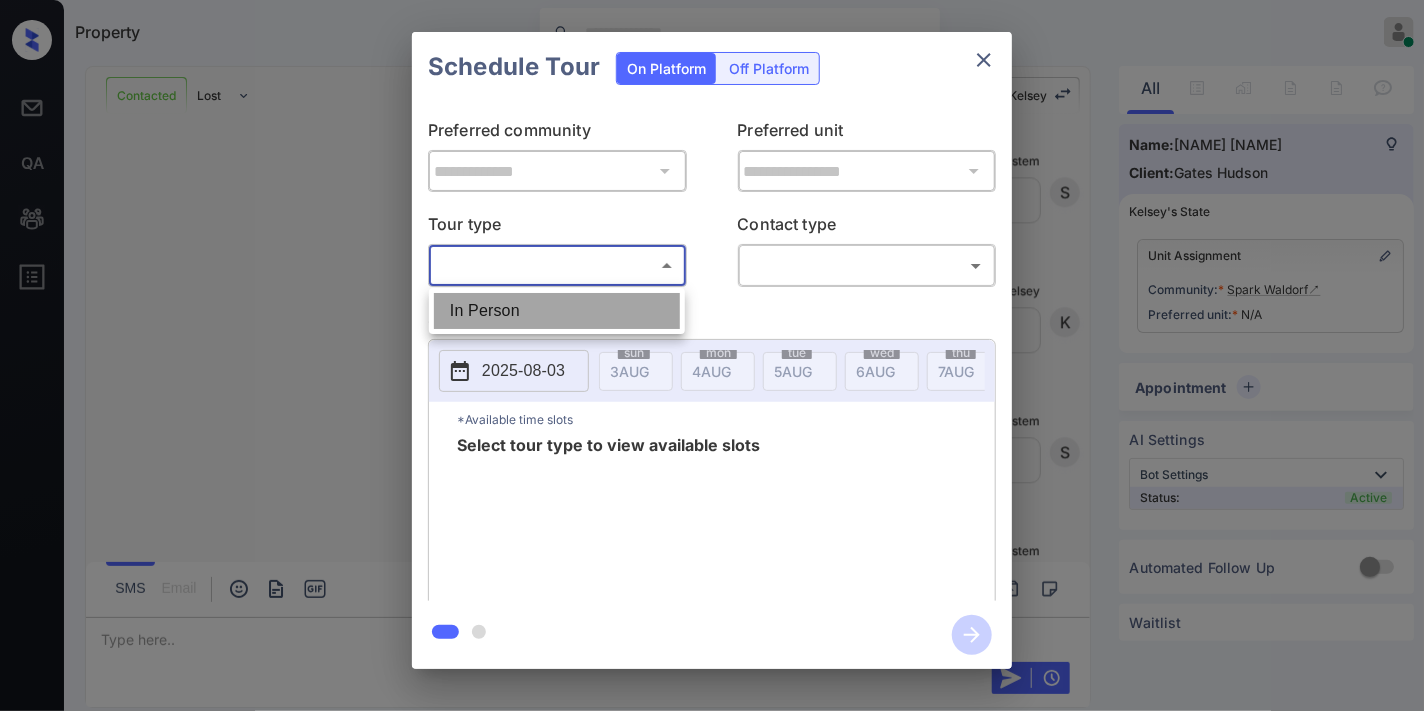 click on "In Person" at bounding box center (557, 311) 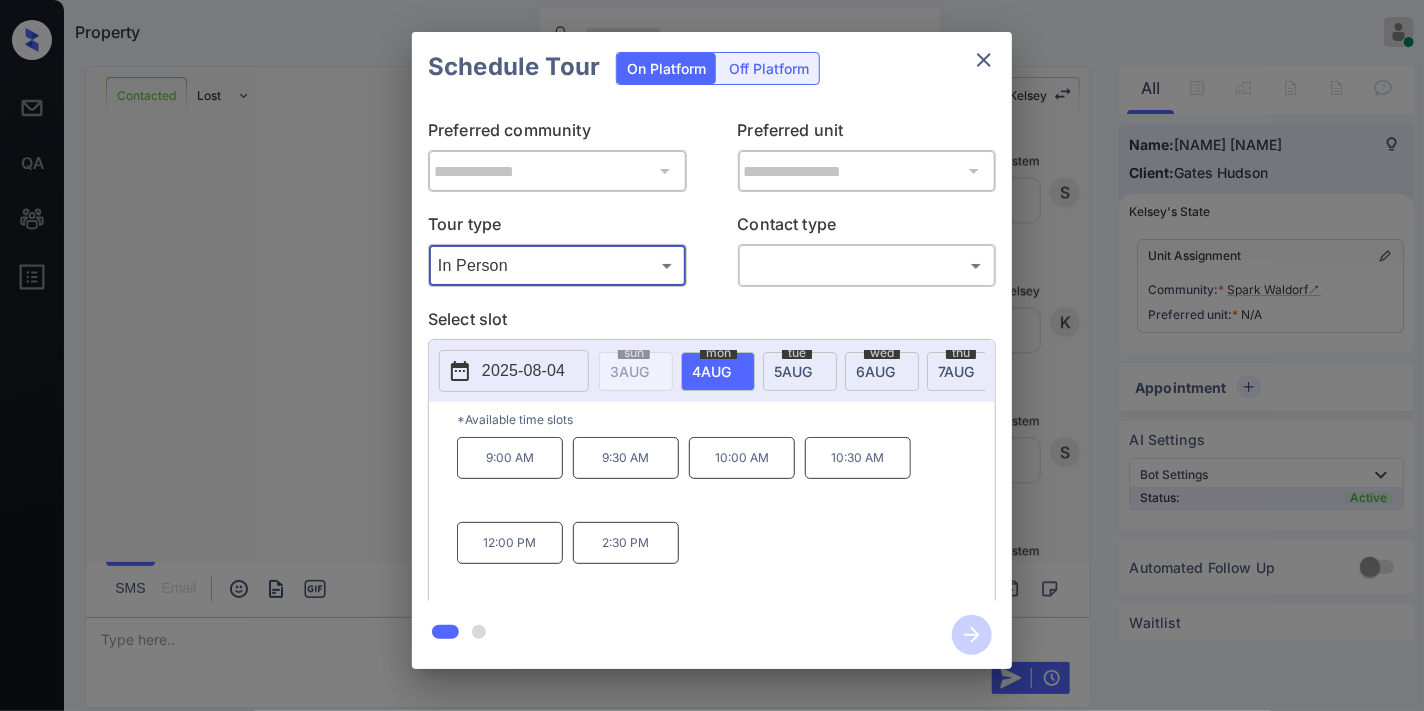 click on "2025-08-04" at bounding box center (523, 371) 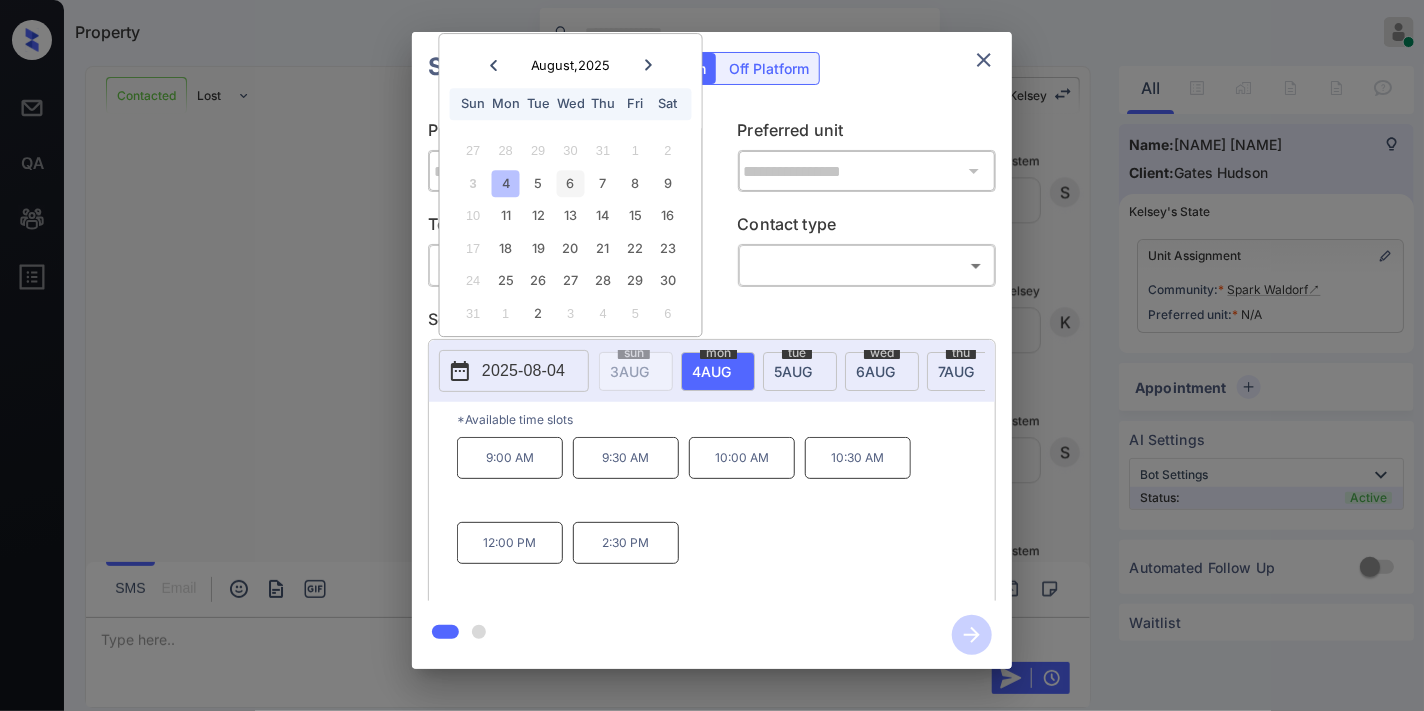 click on "6" at bounding box center (570, 183) 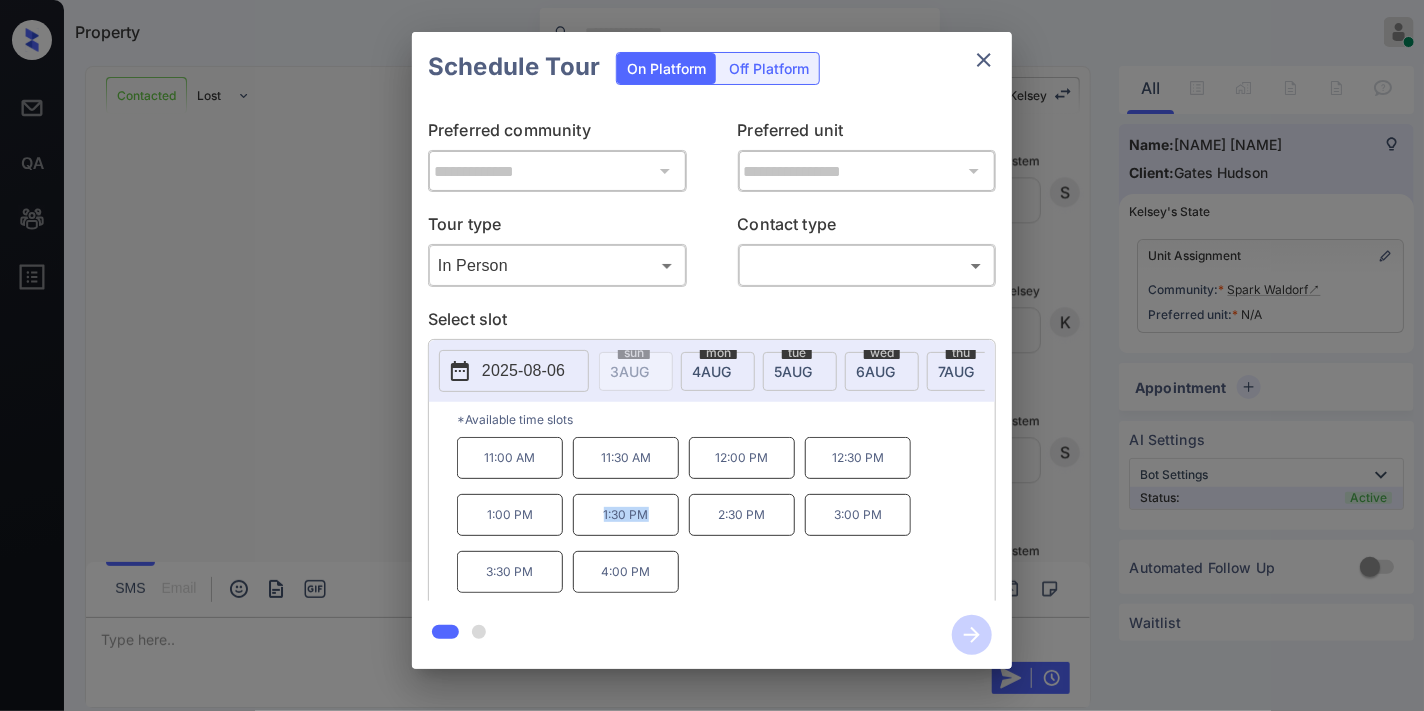 drag, startPoint x: 661, startPoint y: 528, endPoint x: 591, endPoint y: 522, distance: 70.256676 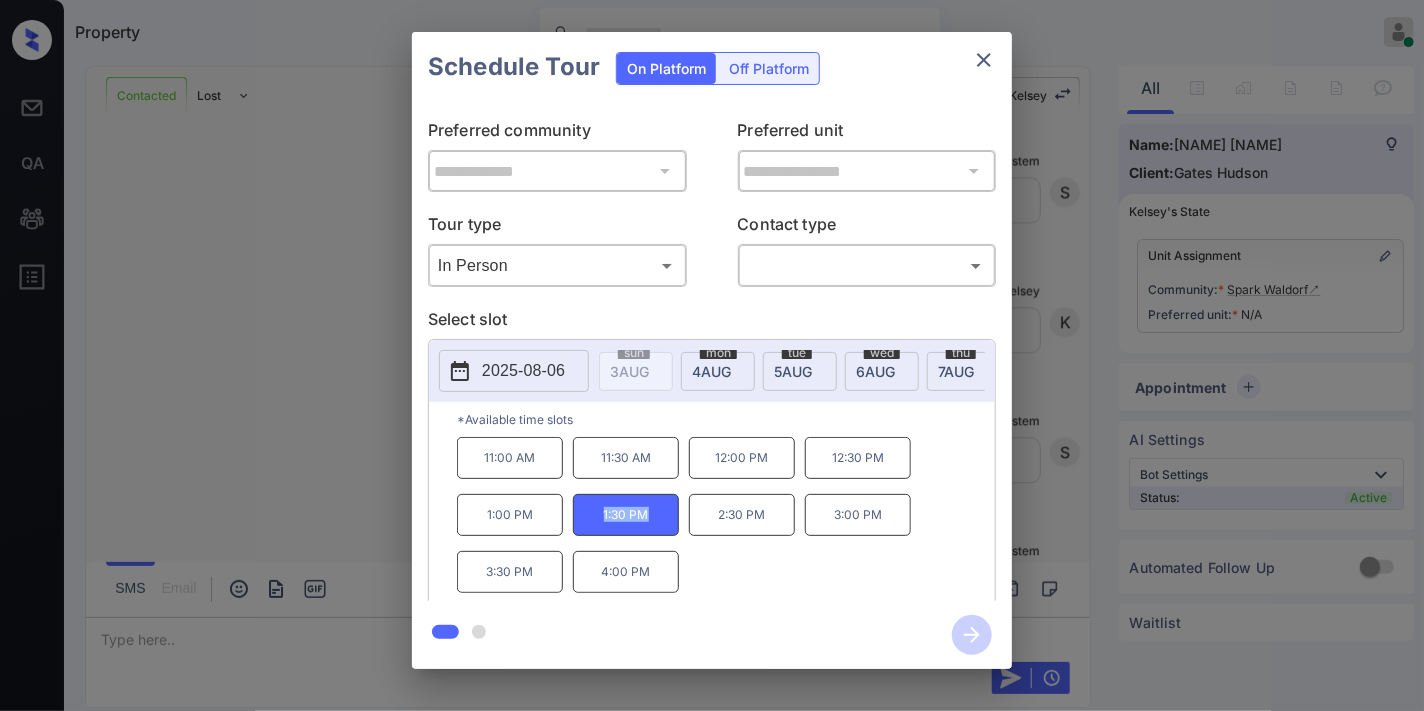 copy on "1:30 PM" 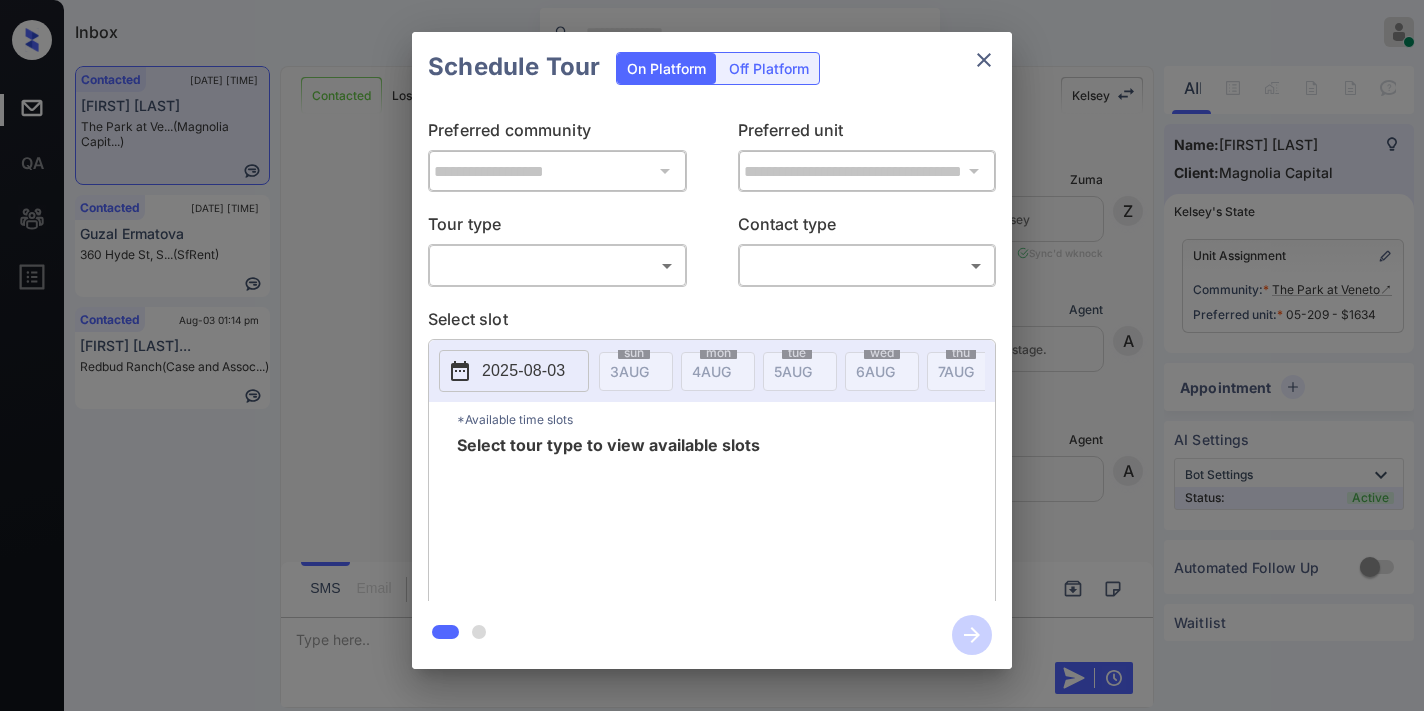 click on "Inbox Samantha Soliven Online Set yourself   offline Set yourself   on break Profile Switch to  dark  mode Sign out Contacted Aug-03 01:12 pm   Victoria Femat The Park at Ve...  (Magnolia Capit...) Contacted Aug-03 01:13 pm   Guzal Ermatova 360 Hyde St, S...  (SfRent) Contacted Aug-03 01:14 pm   Yunique Relefo... Redbud Ranch  (Case and Assoc...) Contacted Lost Lead Sentiment: Angry Upon sliding the acknowledgement:  Lead will move to lost stage. * ​ SMS and call option will be set to opt out. AFM will be turned off for the lead. Kelsey New Message Zuma Lead transferred to leasing agent: kelsey Aug 03, 2025 12:19 pm  Sync'd w  knock Z New Message Agent Lead created via webhook in Inbound stage. Aug 03, 2025 12:19 pm A New Message Agent AFM Request sent to Kelsey. Aug 03, 2025 12:19 pm A New Message Agent Notes Note: Structured Note:
Move In Date: 2025-10-01
Aug 03, 2025 12:19 pm A New Message Kelsey Lead Details Updated
Move In Date:  1-10-2025
Aug 03, 2025 12:19 pm K New Message Kelsey    Sync'd w" at bounding box center [712, 355] 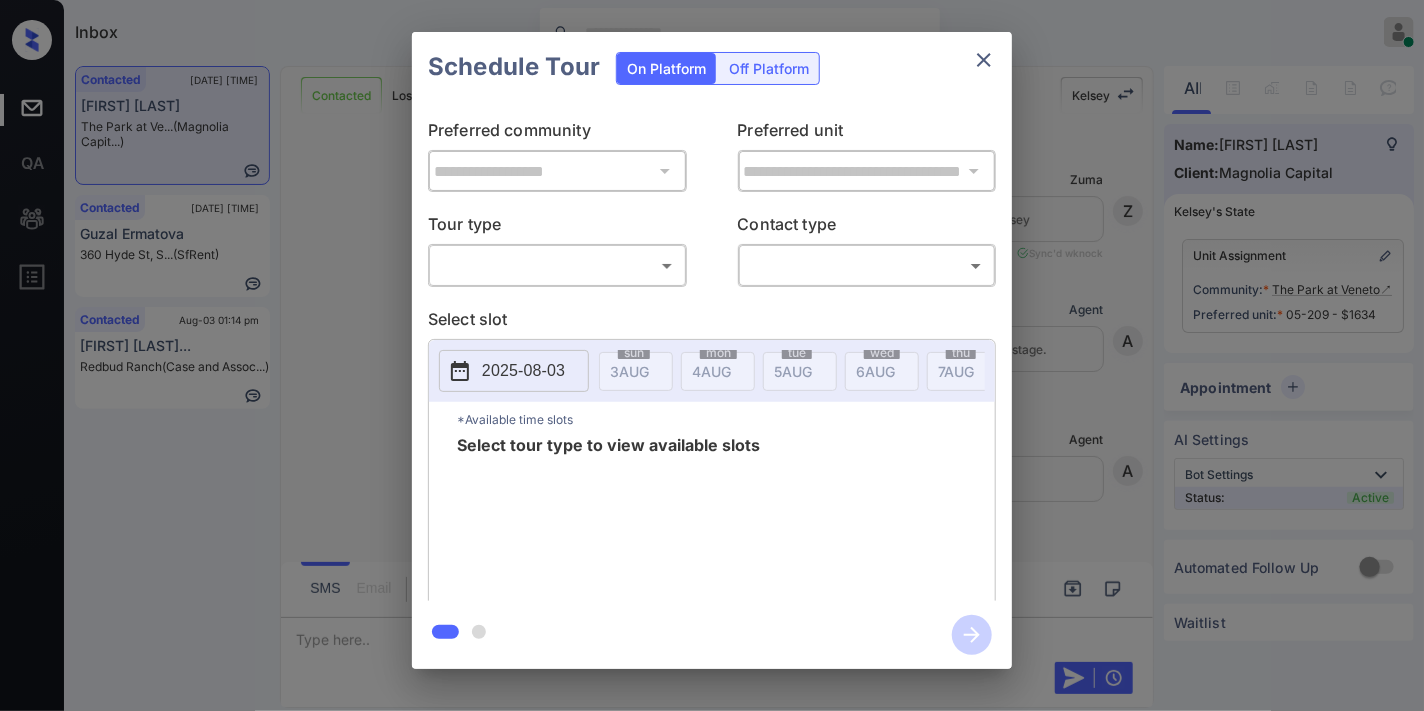 scroll, scrollTop: 2078, scrollLeft: 0, axis: vertical 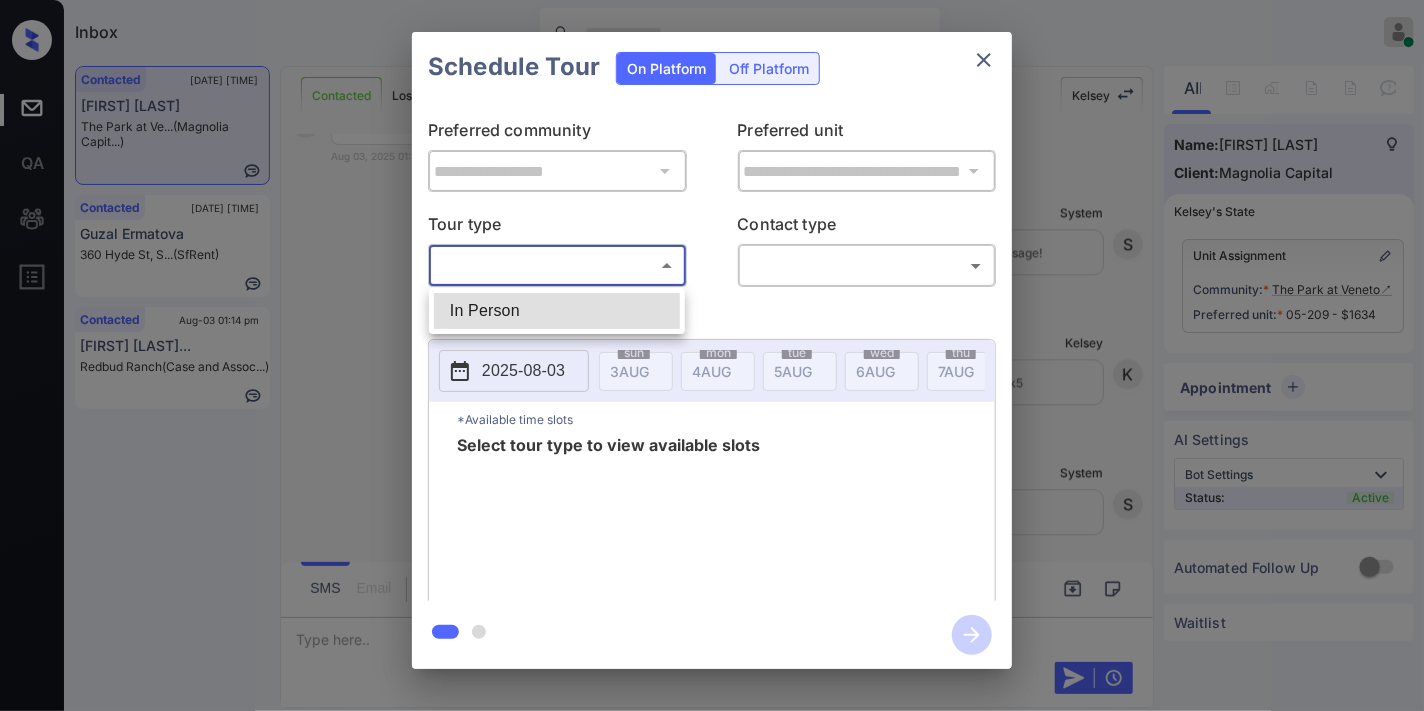 click on "In Person" at bounding box center [557, 311] 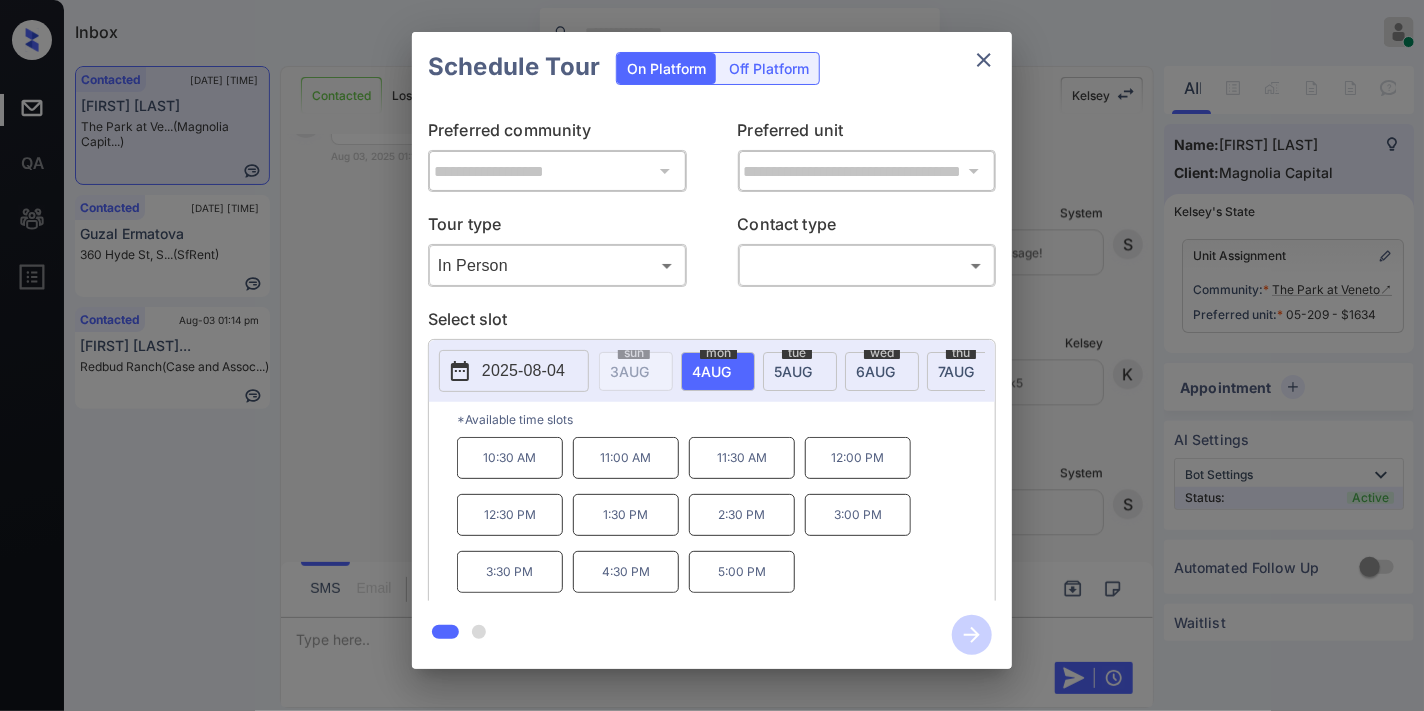 click on "Schedule Tour On Platform Off Platform" at bounding box center (712, 67) 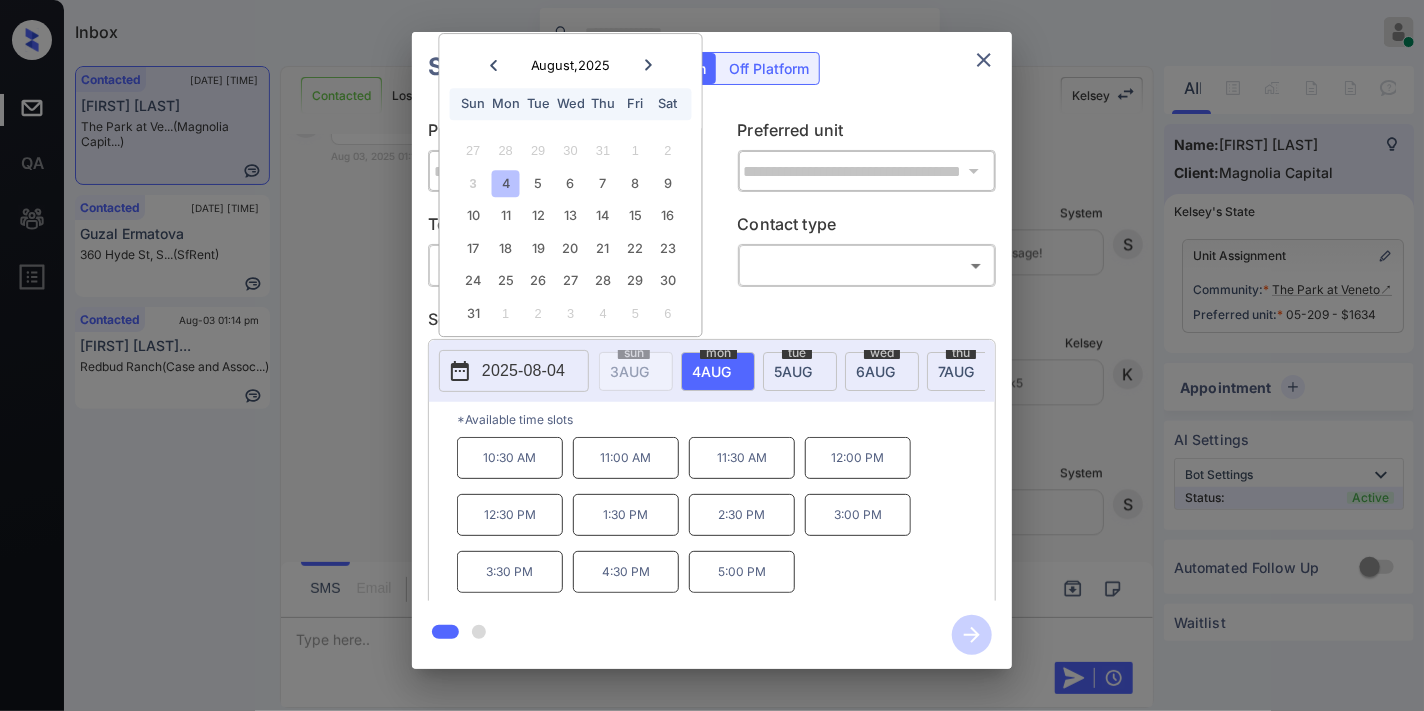 click 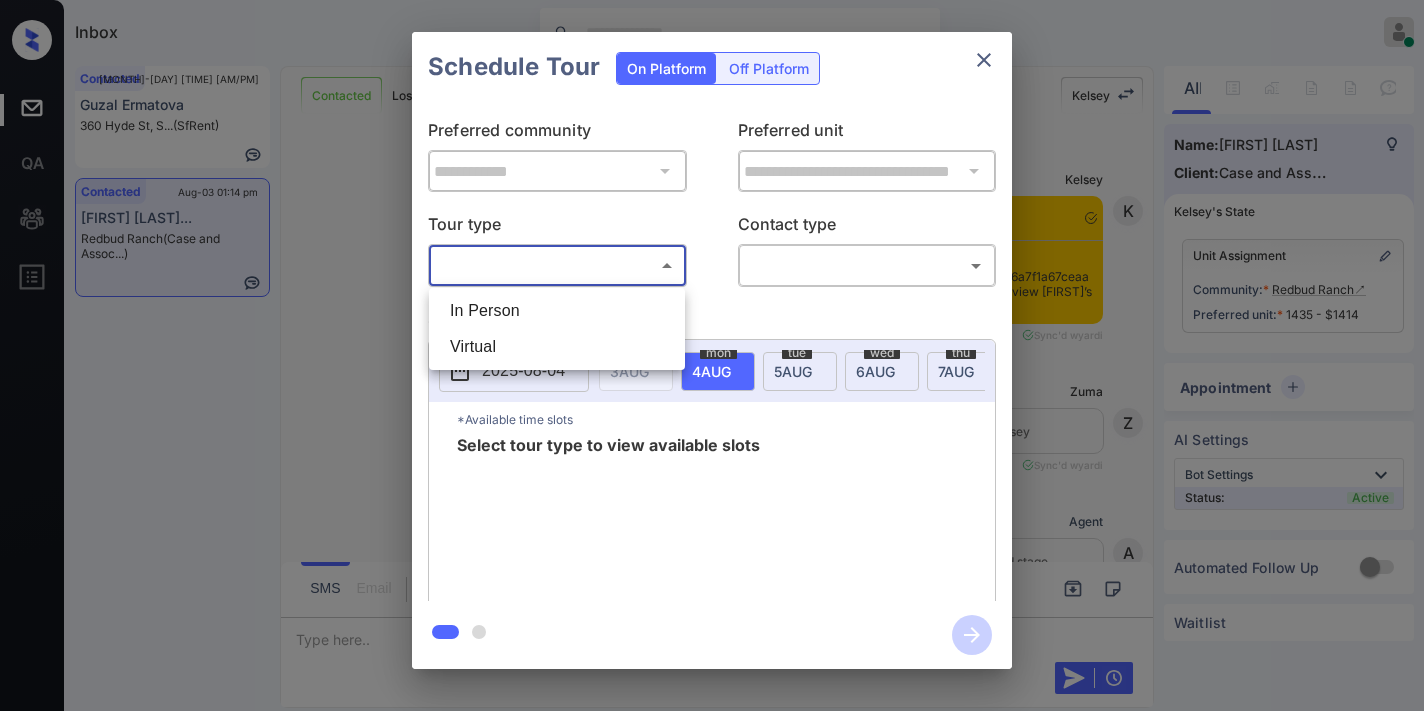 scroll, scrollTop: 0, scrollLeft: 0, axis: both 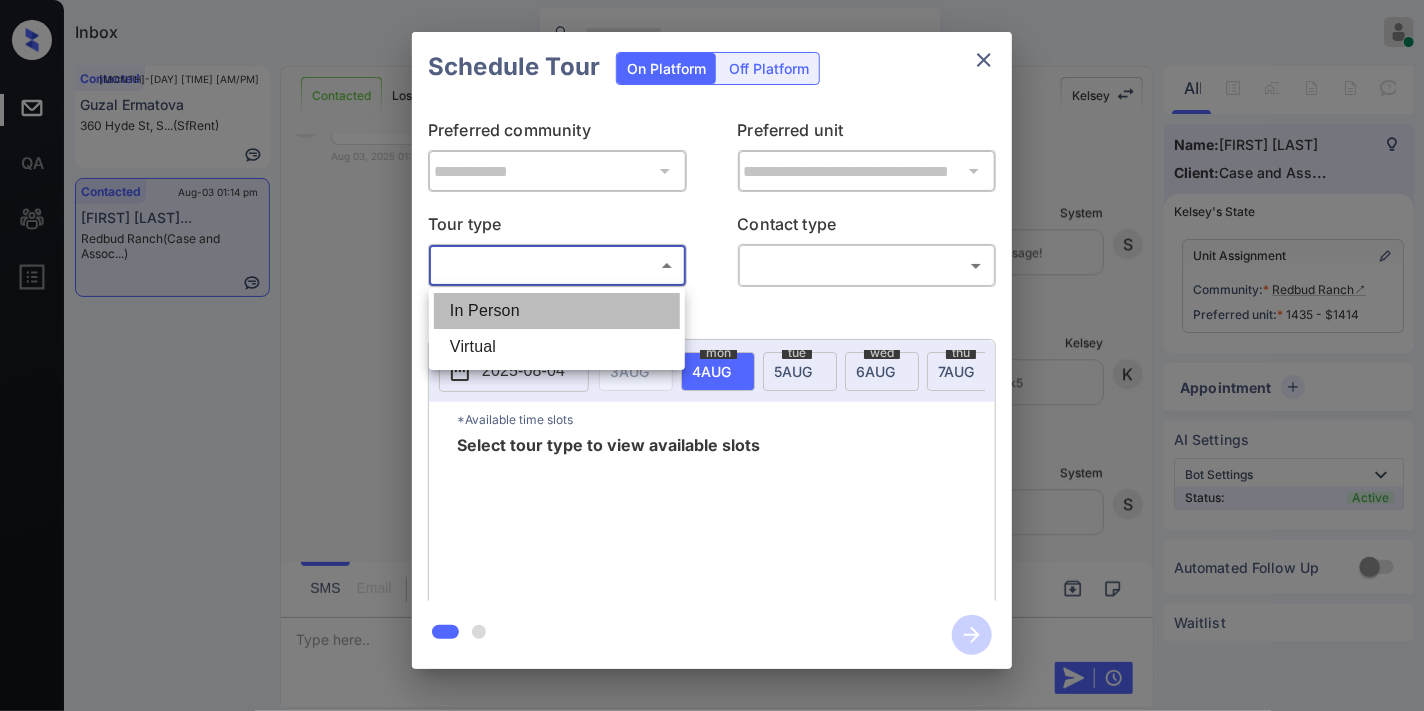 click on "In Person" at bounding box center (557, 311) 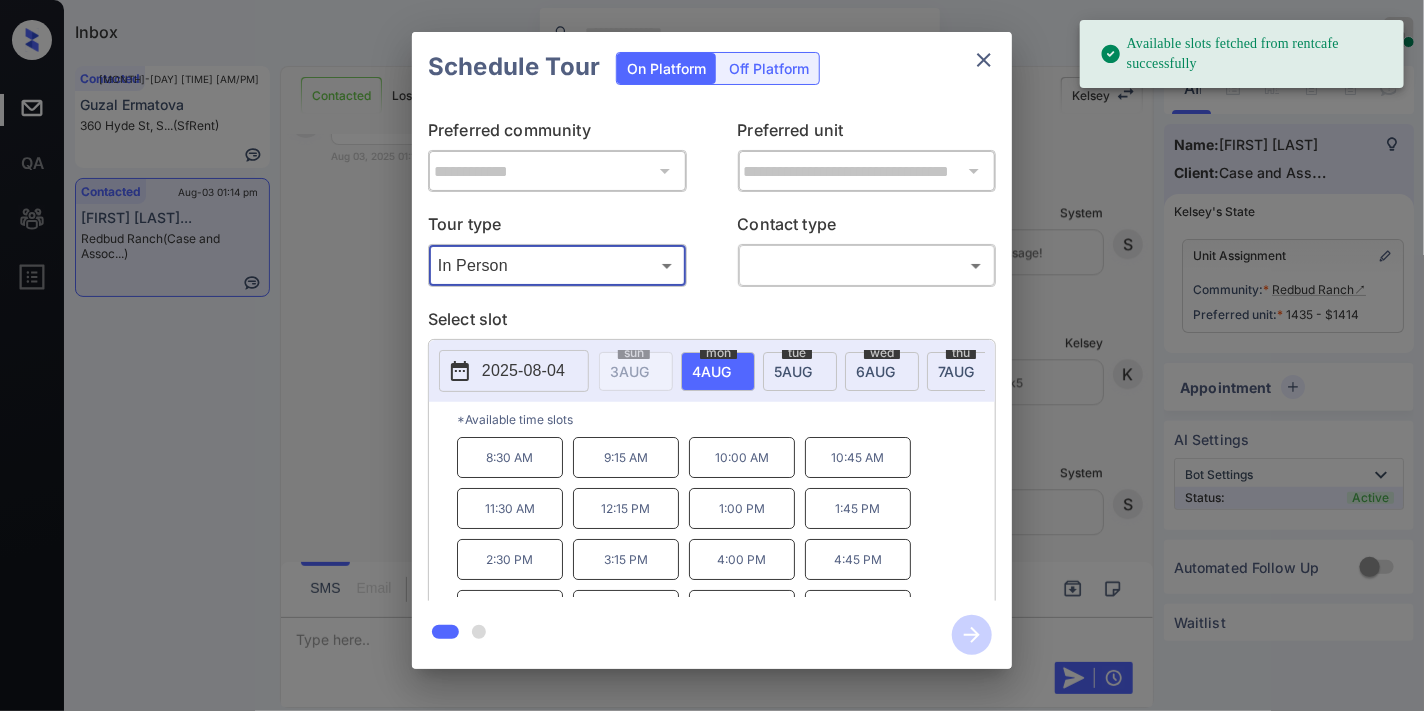 click on "2025-08-04" at bounding box center (523, 371) 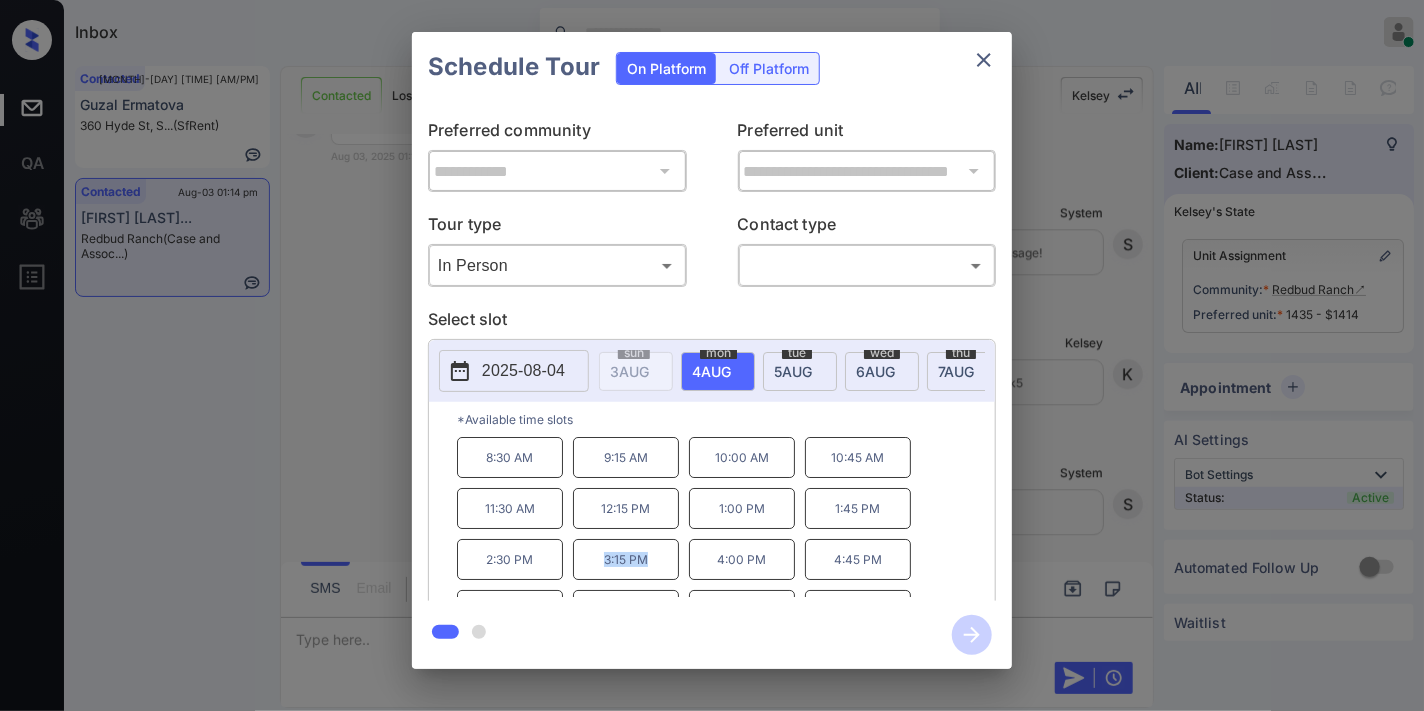 drag, startPoint x: 663, startPoint y: 580, endPoint x: 595, endPoint y: 580, distance: 68 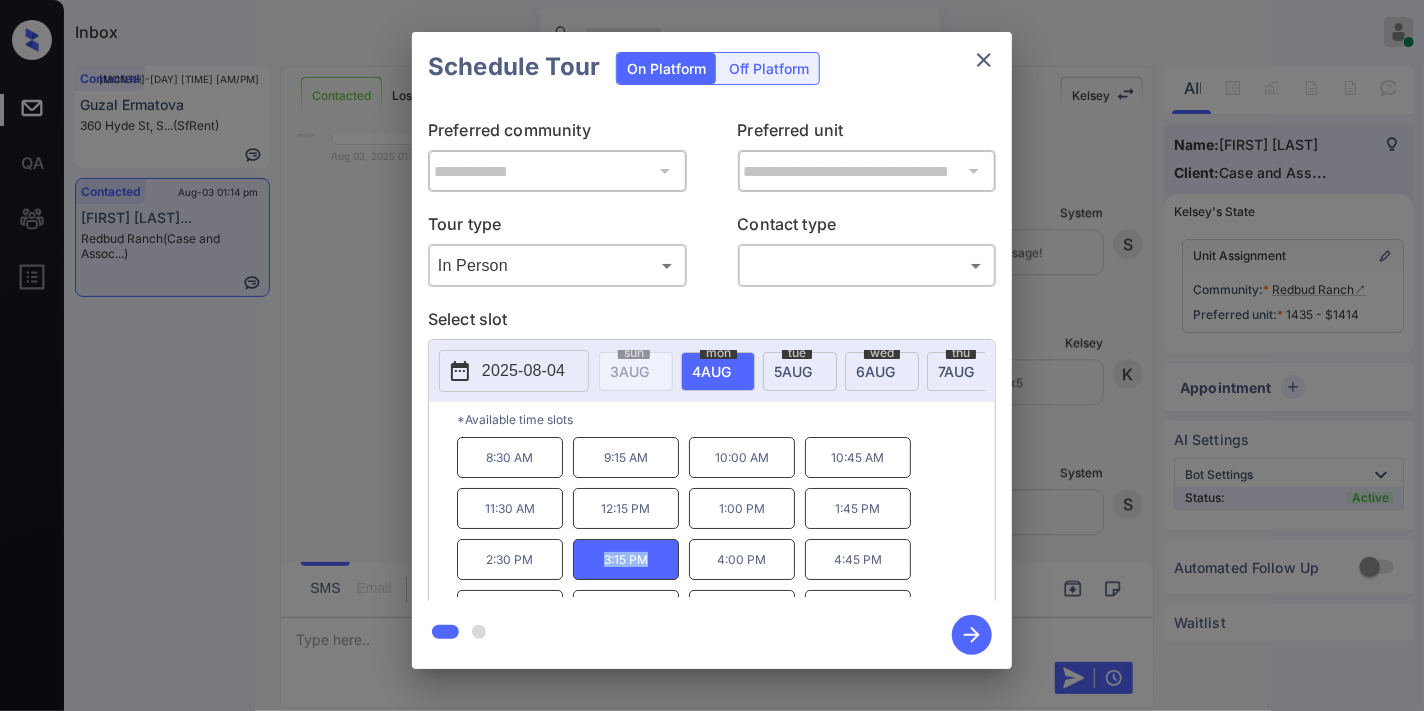 copy on "3:15 PM" 